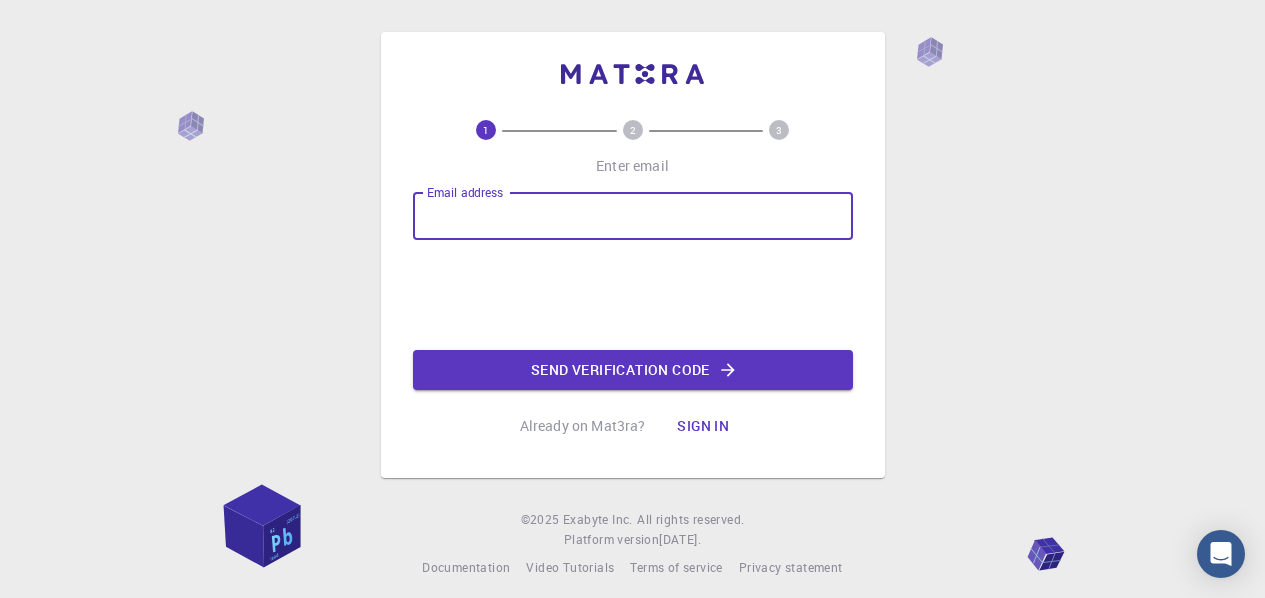 scroll, scrollTop: 0, scrollLeft: 0, axis: both 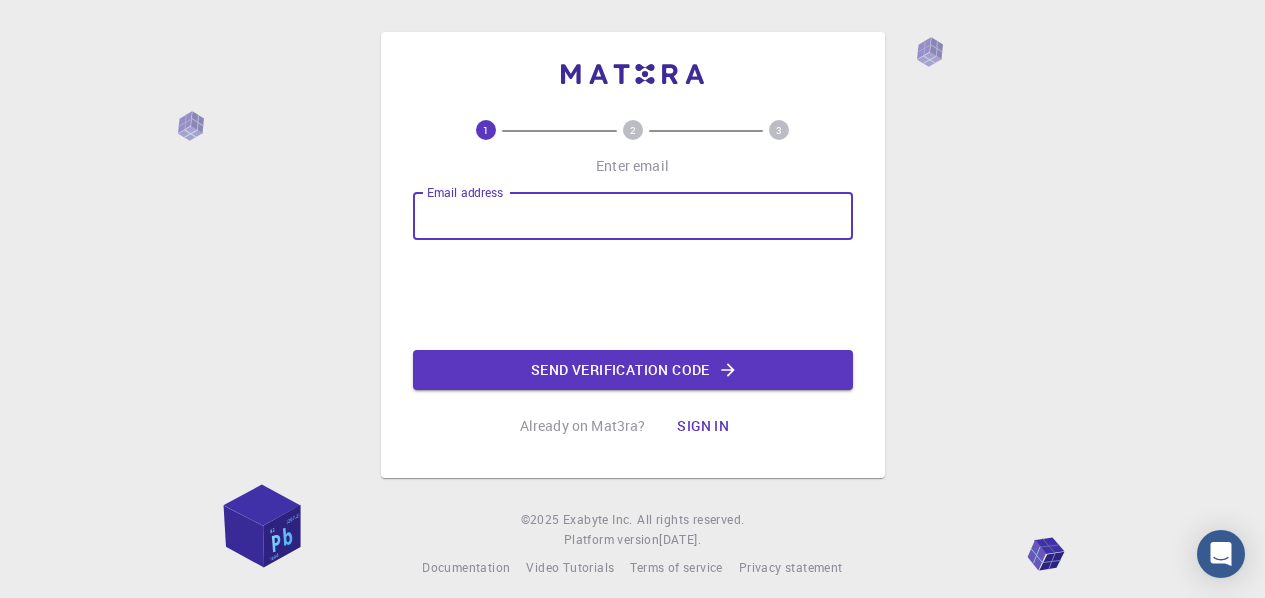 type on "[EMAIL_ADDRESS][DOMAIN_NAME]" 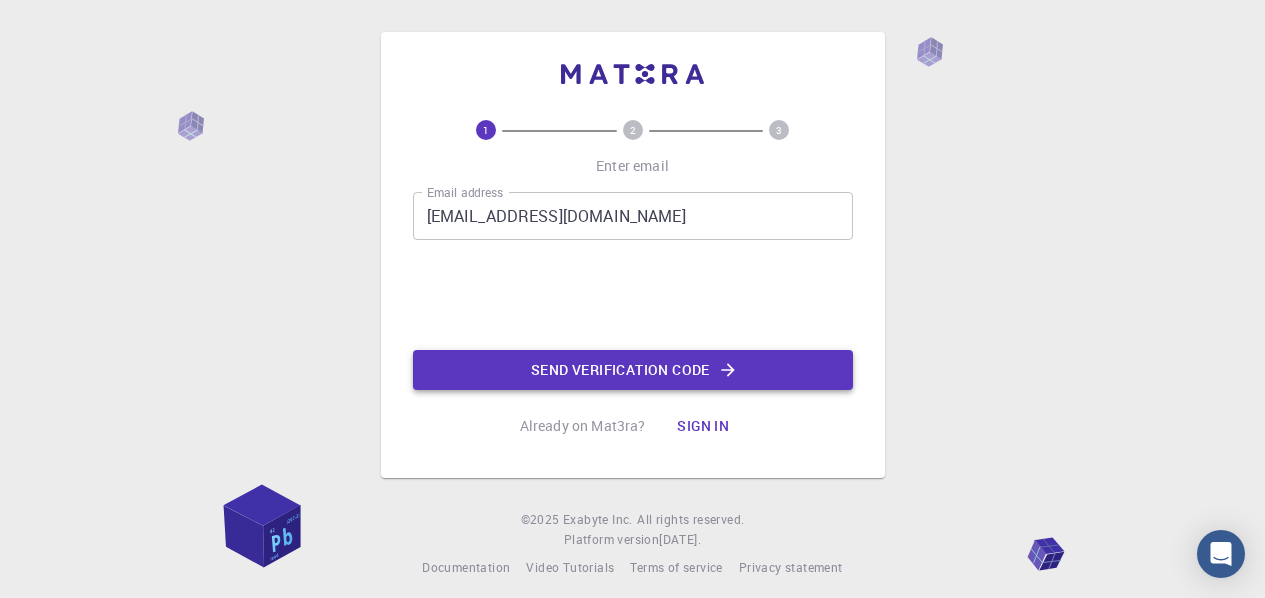 click on "Send verification code" 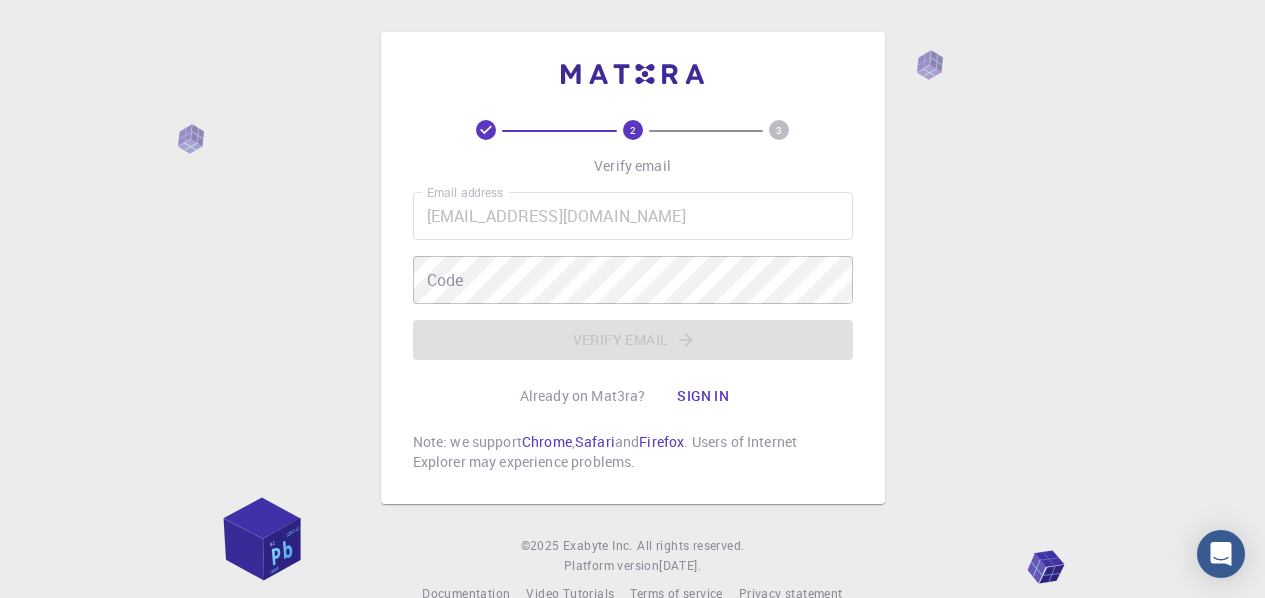 click on "Email address [PERSON_NAME][EMAIL_ADDRESS][DOMAIN_NAME] Email address Code Code Verify email" at bounding box center (633, 276) 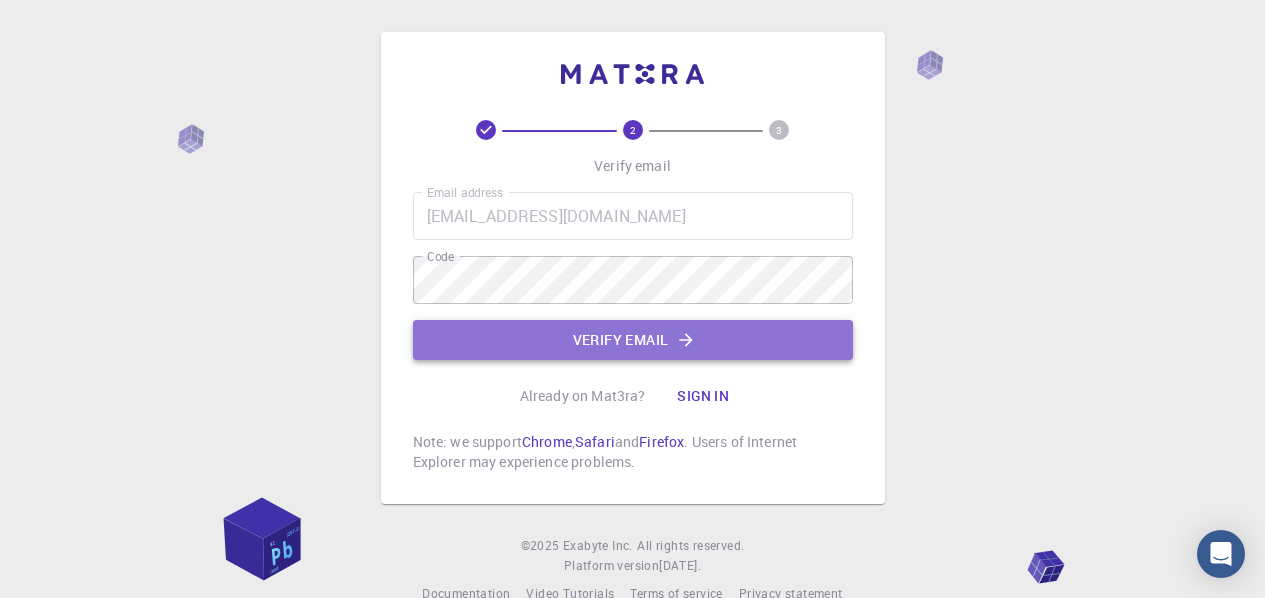 click on "Verify email" 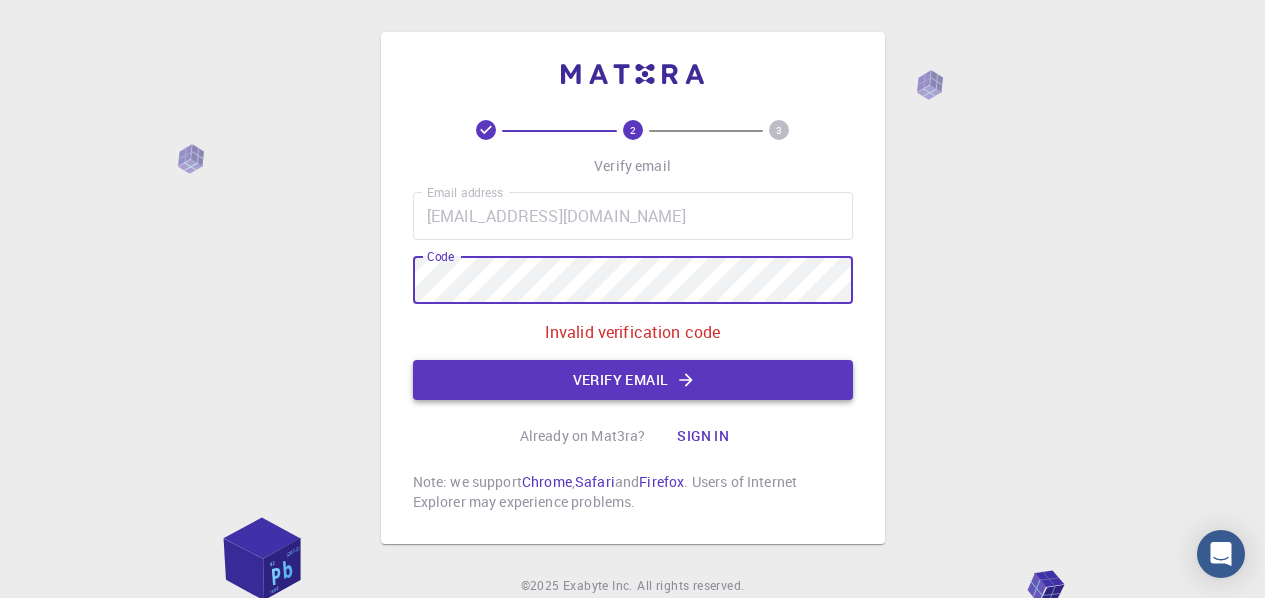 click on "Verify email" at bounding box center [633, 380] 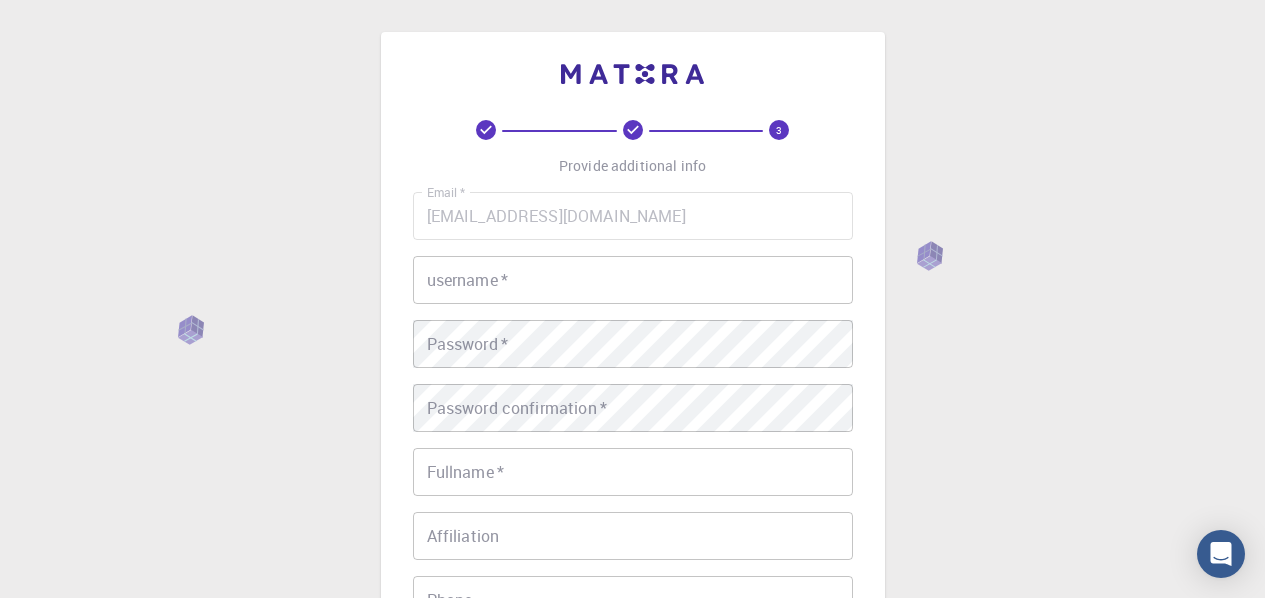 click on "username   *" at bounding box center [633, 280] 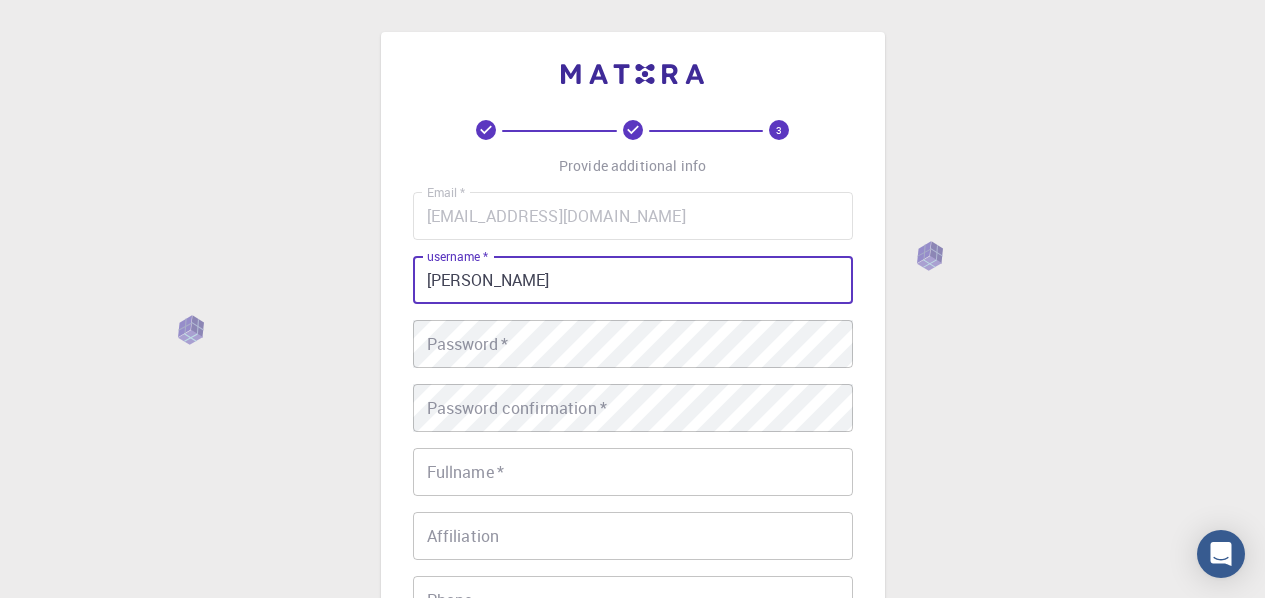 type on "[PERSON_NAME]" 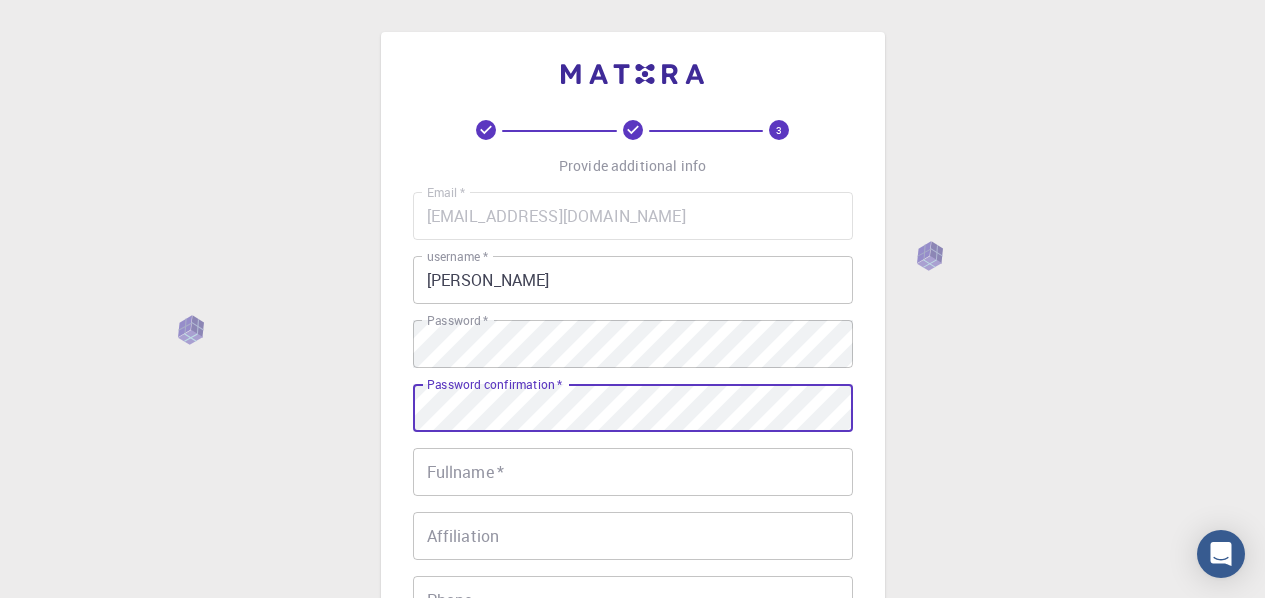 click on "Fullname   *" at bounding box center (633, 472) 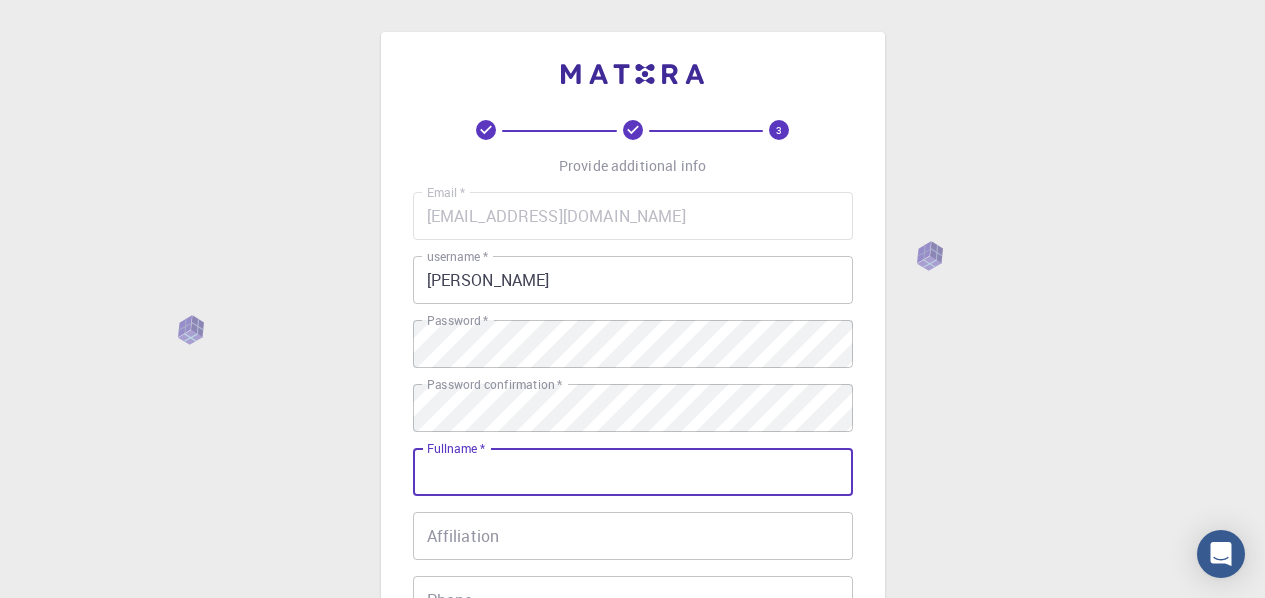 type on "Pujeethnarayan VG" 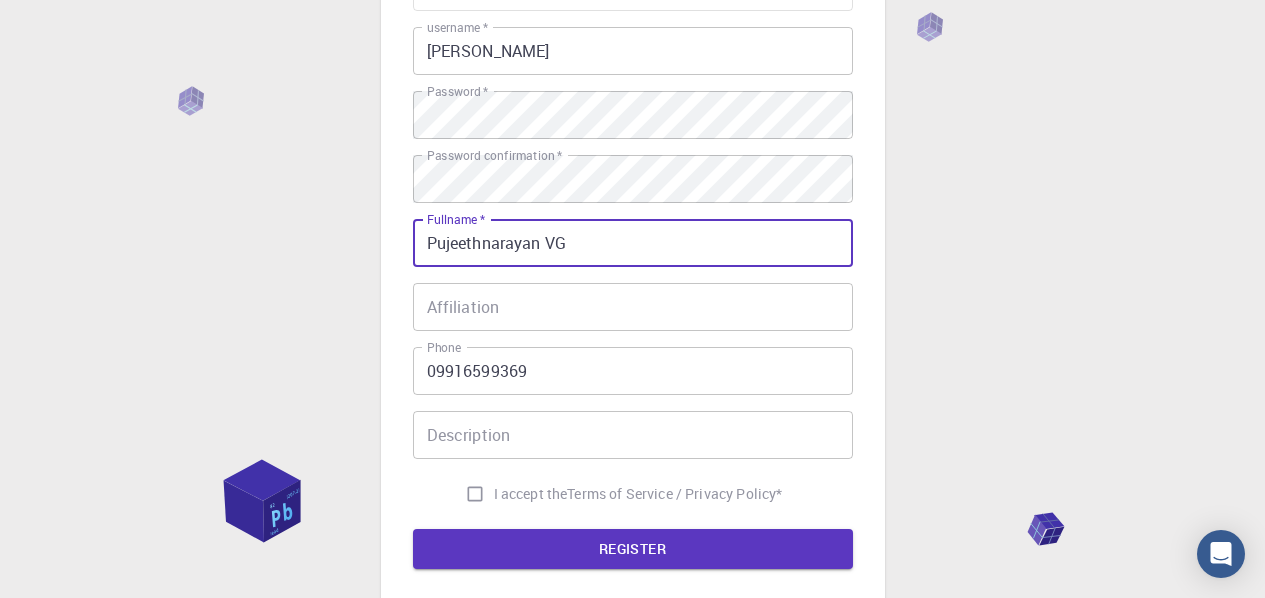 scroll, scrollTop: 231, scrollLeft: 0, axis: vertical 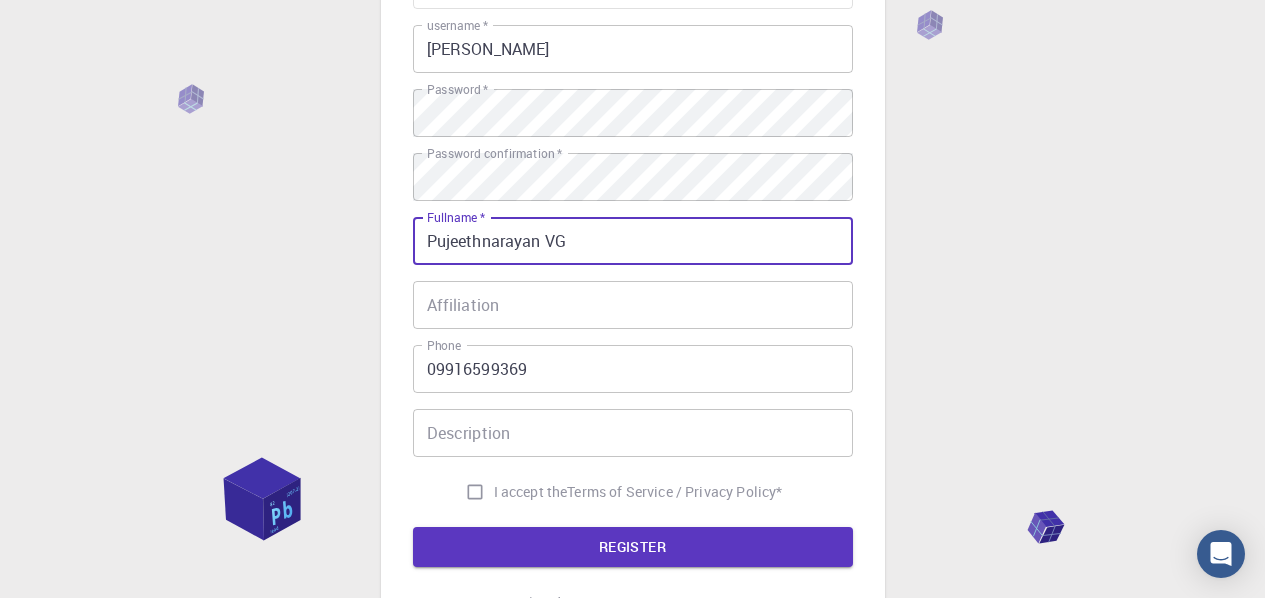 click on "09916599369" at bounding box center (633, 369) 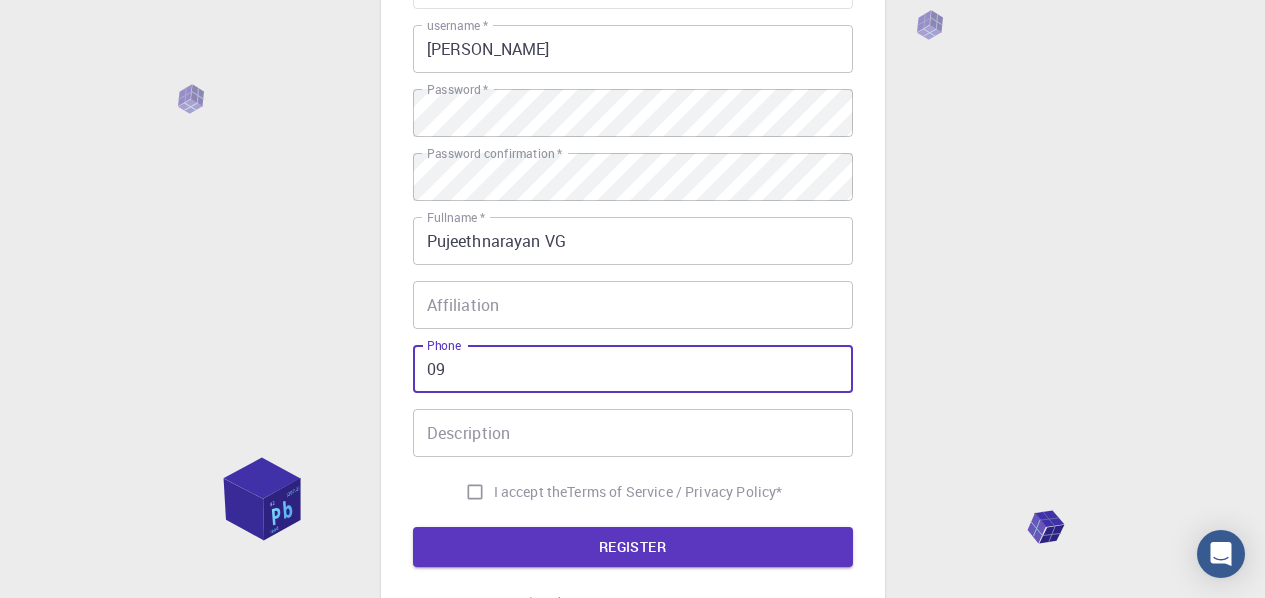 type on "0" 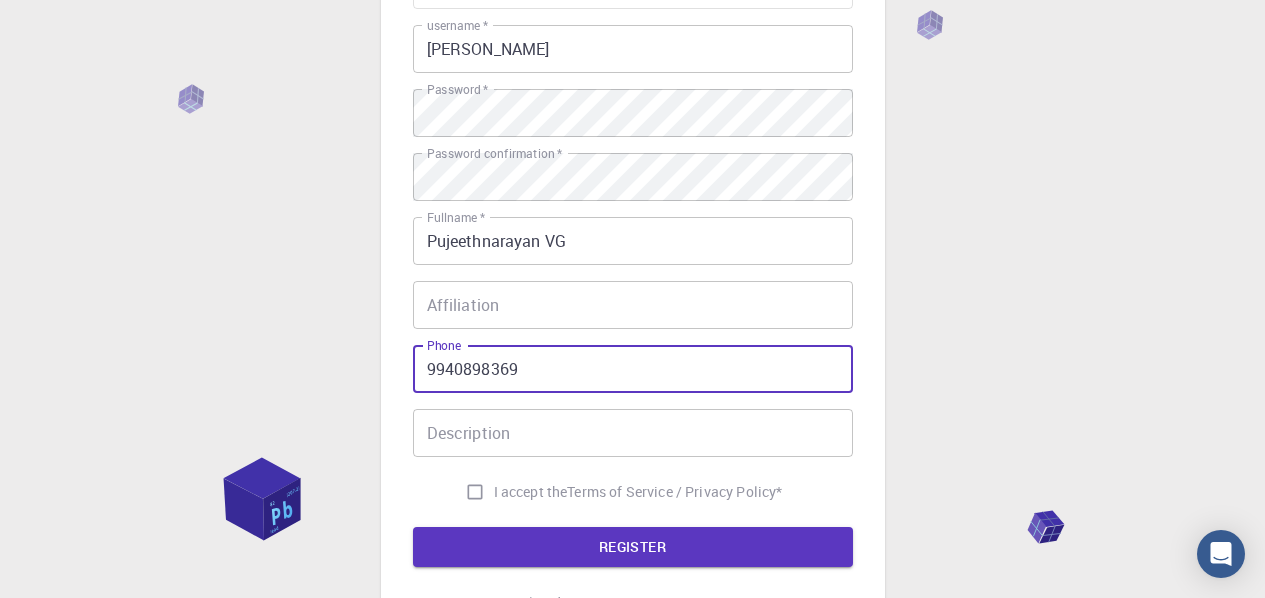 type on "9940898369" 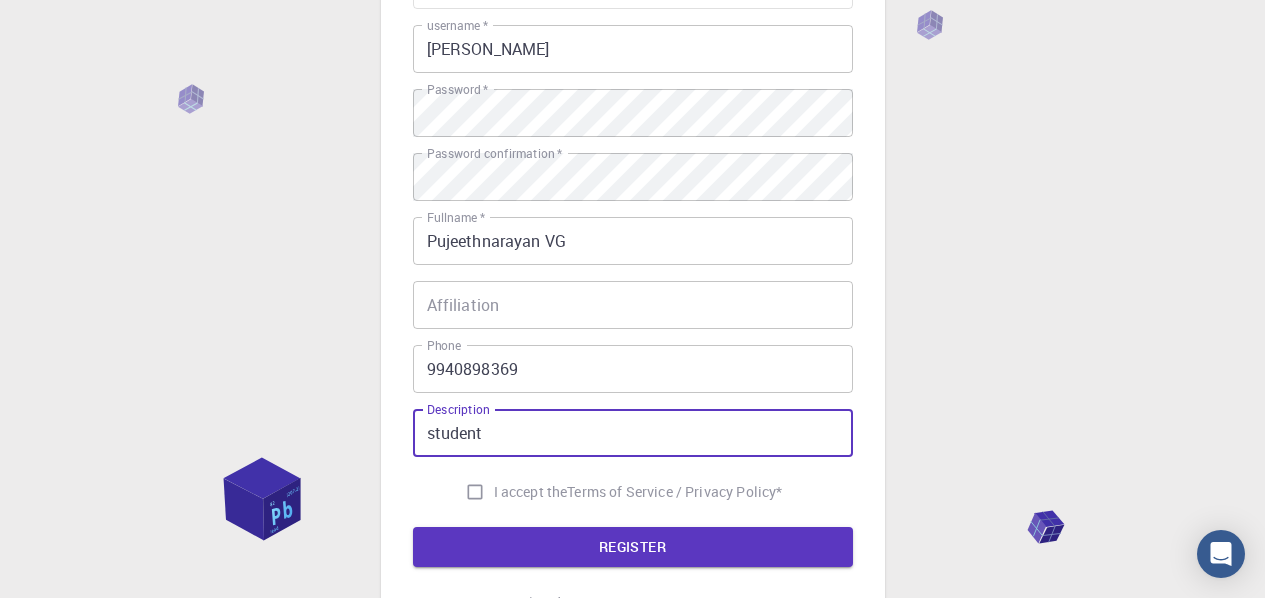 type on "student" 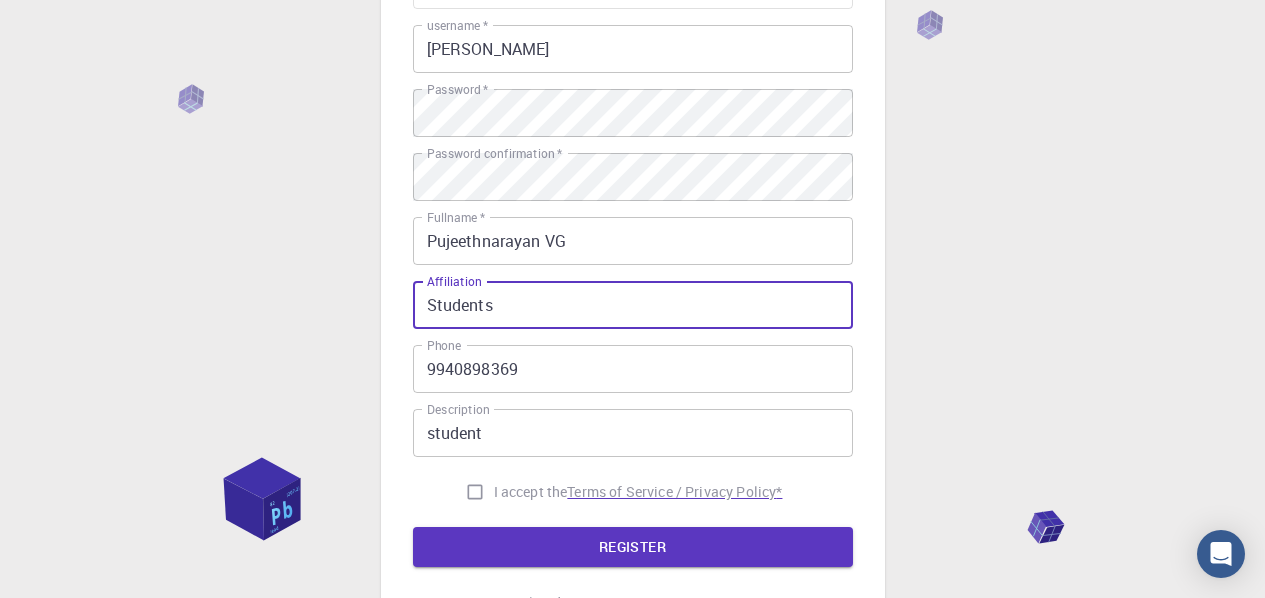 type on "Students" 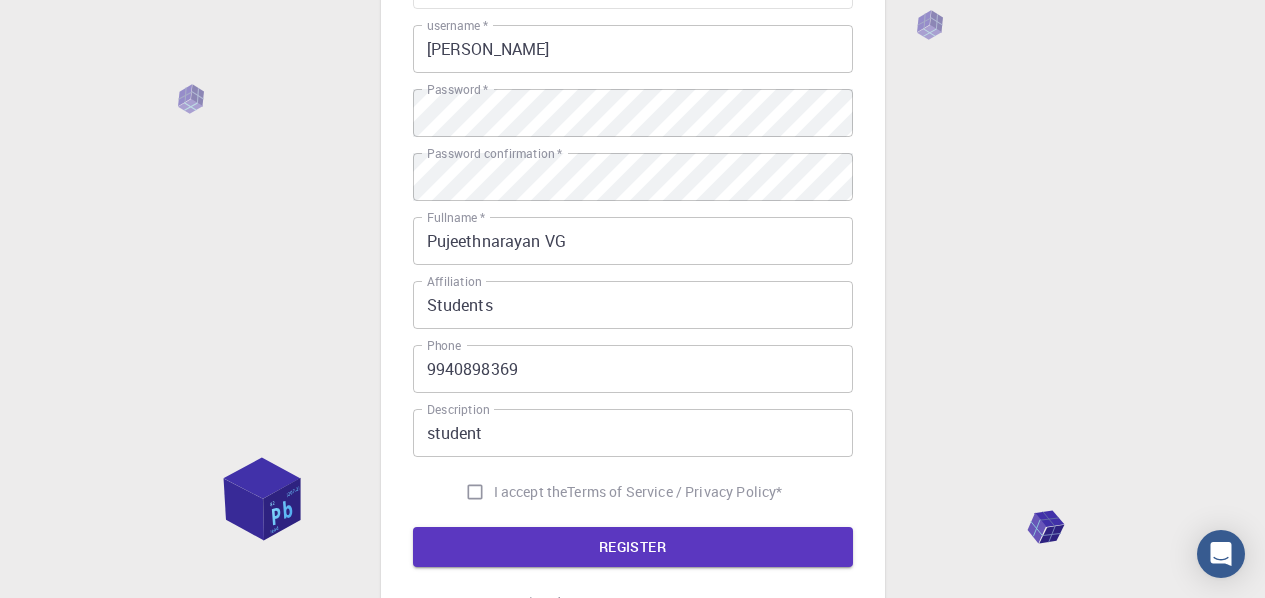 click on "I accept the  Terms of Service / Privacy Policy  *" at bounding box center [475, 492] 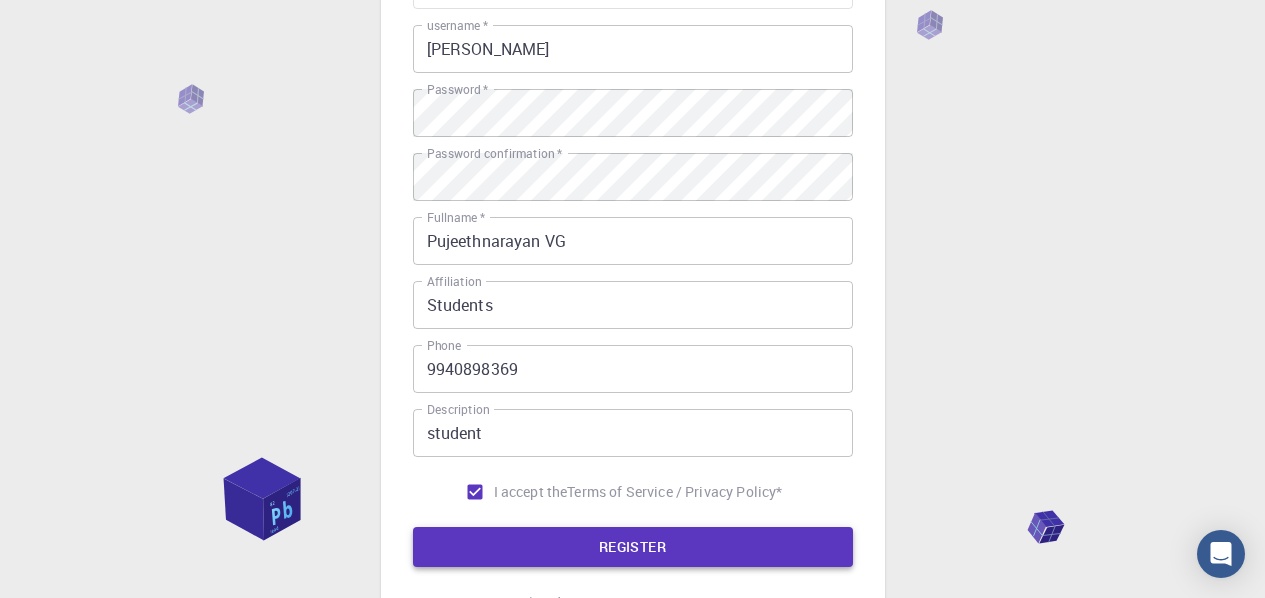 click on "REGISTER" at bounding box center [633, 547] 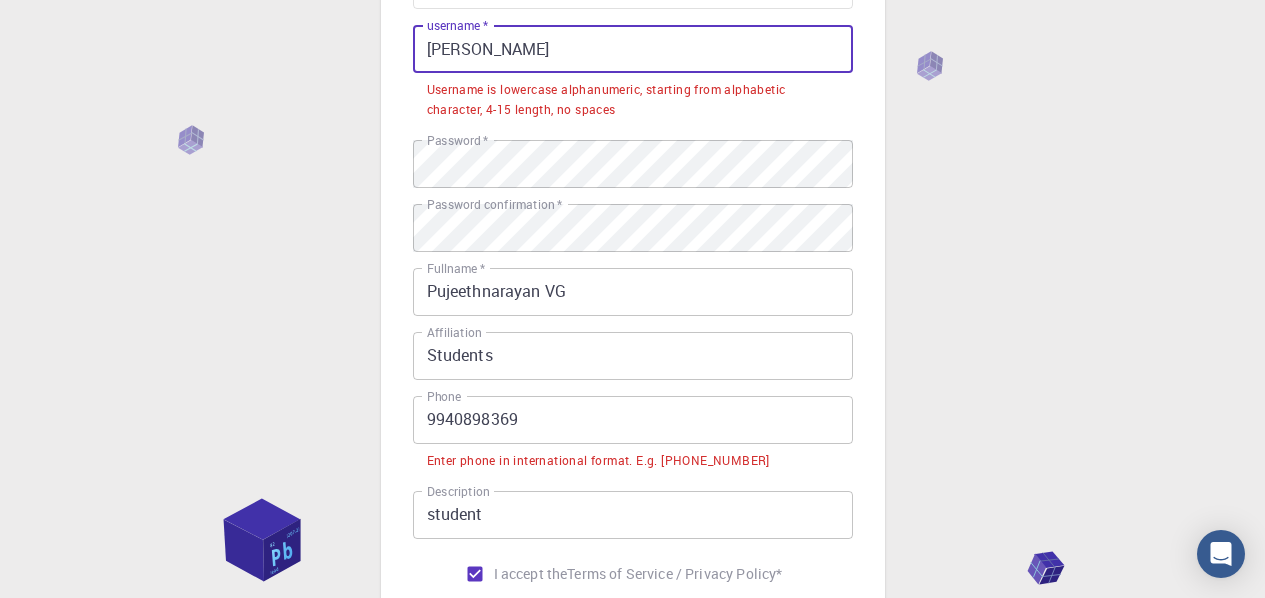 click on "[PERSON_NAME]" at bounding box center [633, 49] 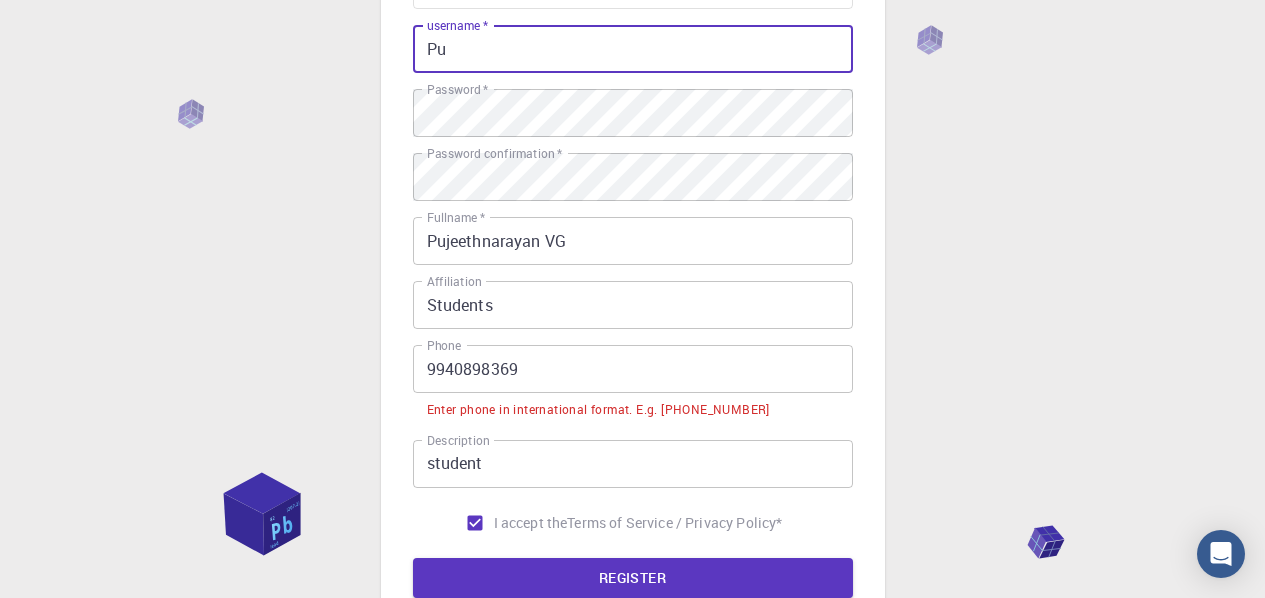 type on "P" 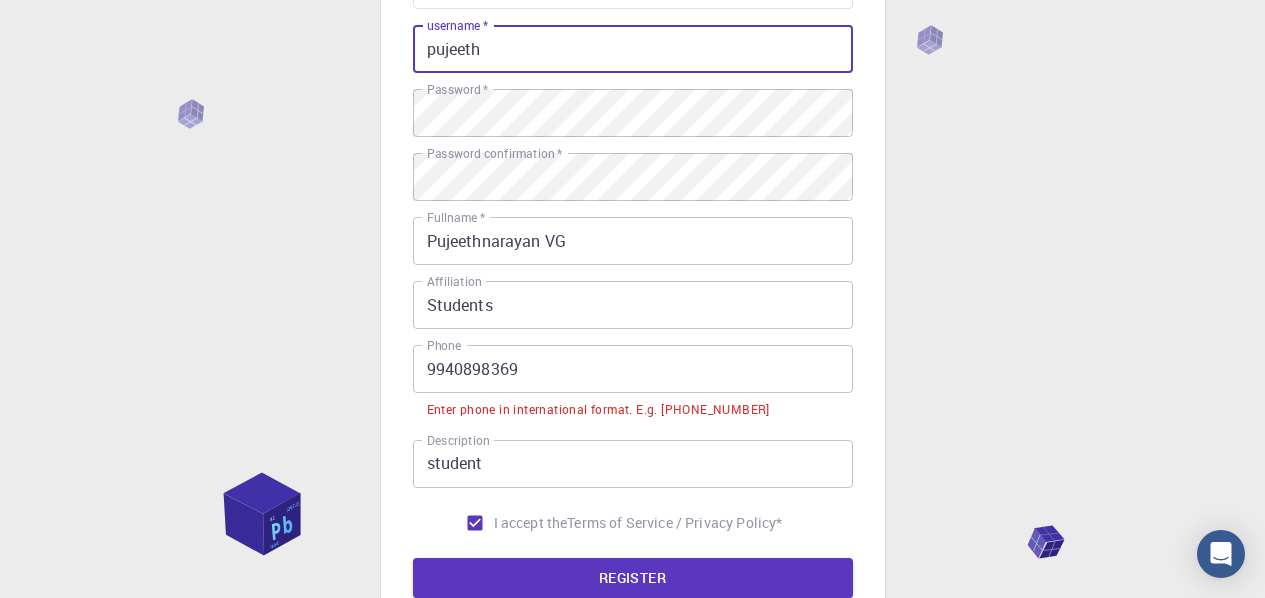 type on "pujeeth" 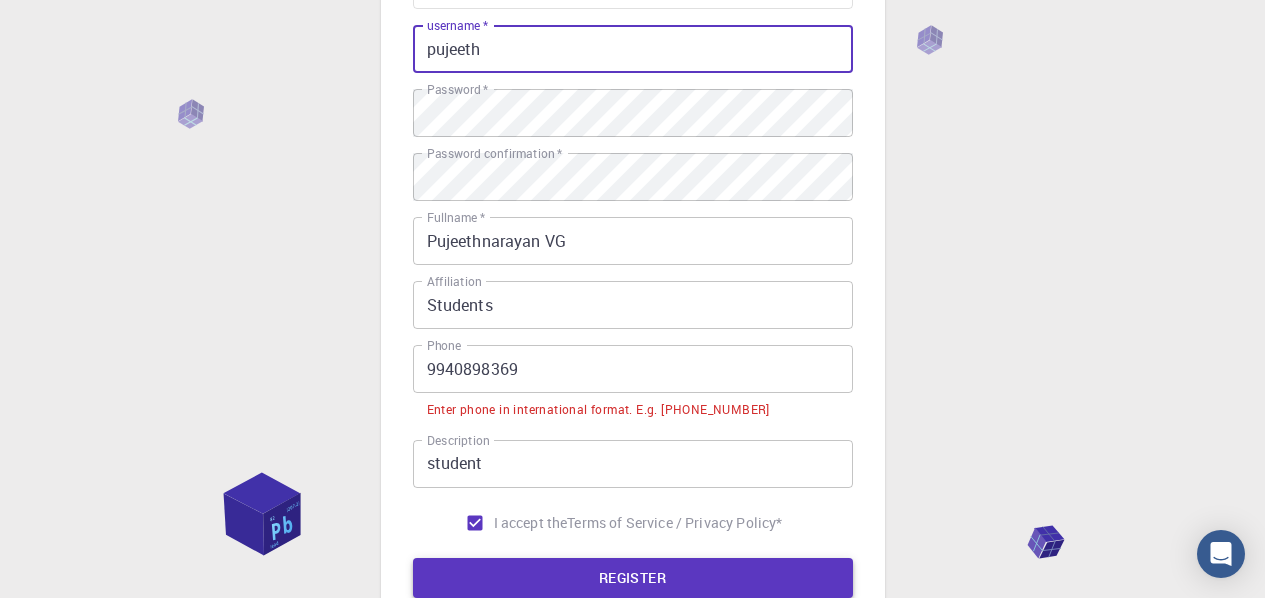 click on "REGISTER" at bounding box center [633, 578] 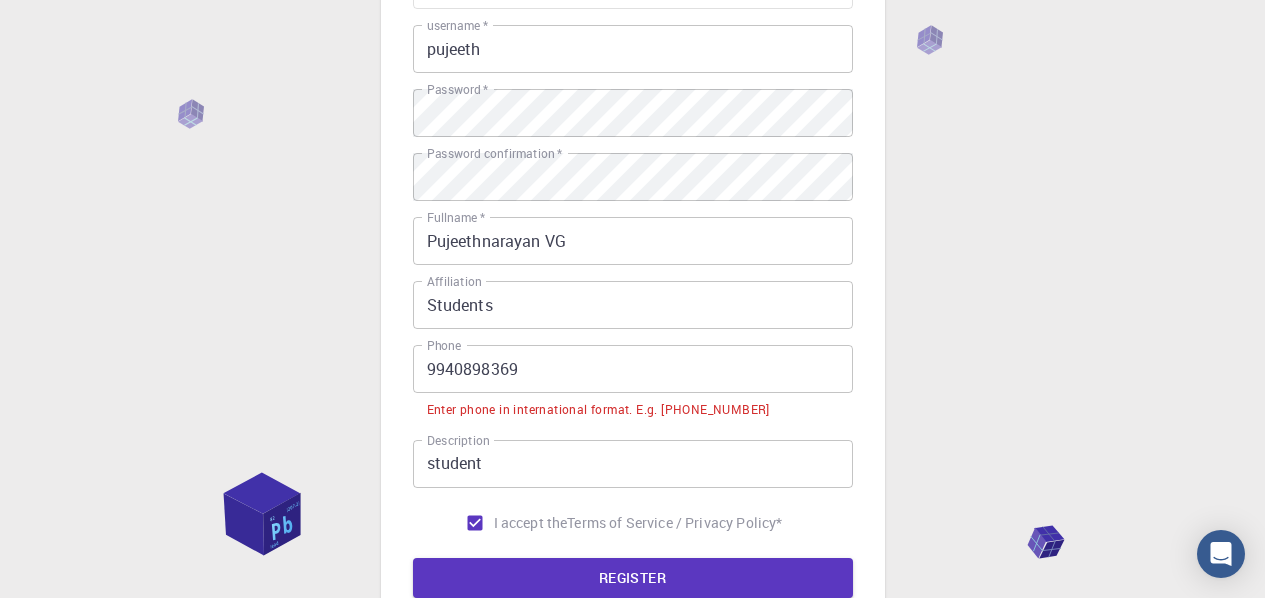 click on "9940898369" at bounding box center [633, 369] 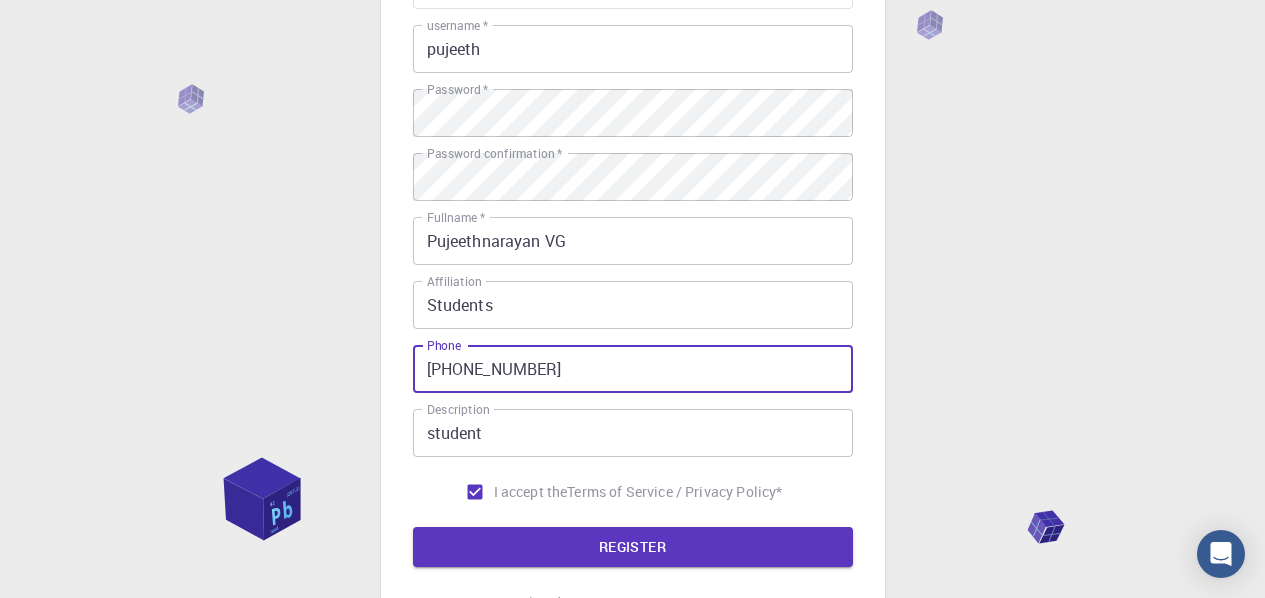 type on "[PHONE_NUMBER]" 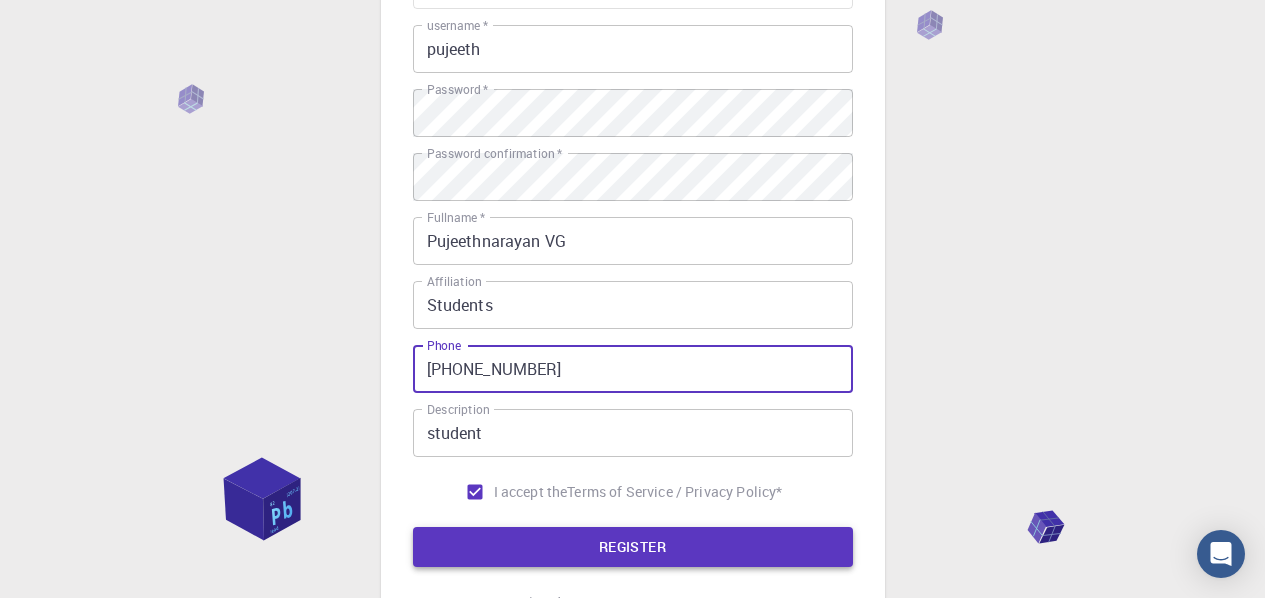 click on "REGISTER" at bounding box center (633, 547) 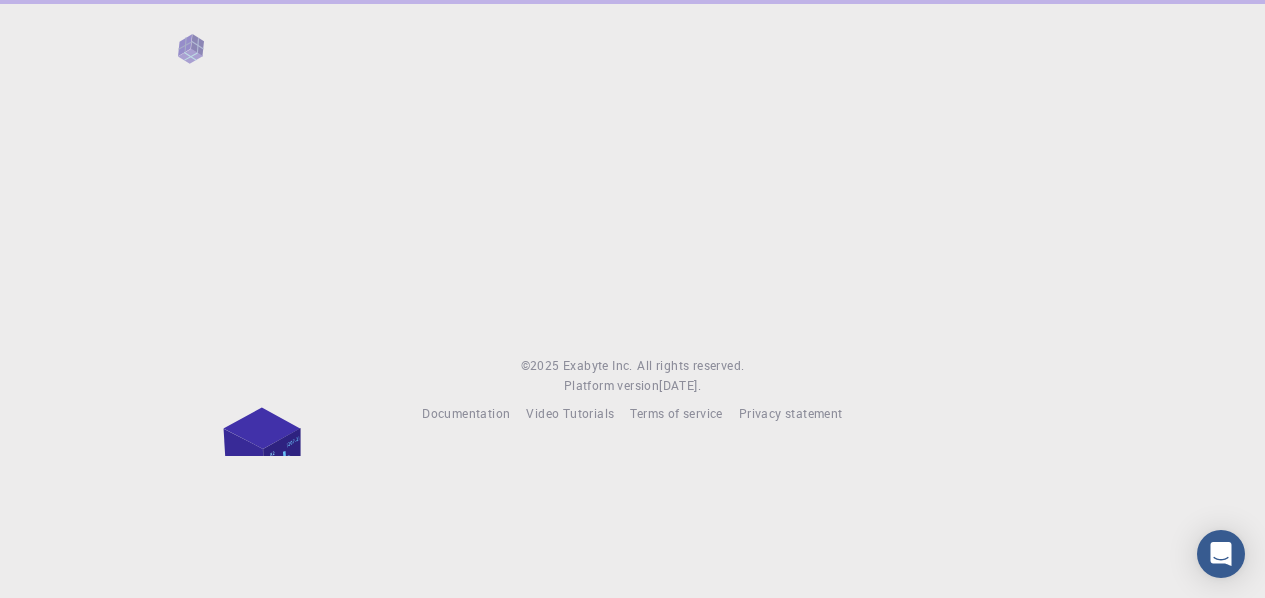 scroll, scrollTop: 0, scrollLeft: 0, axis: both 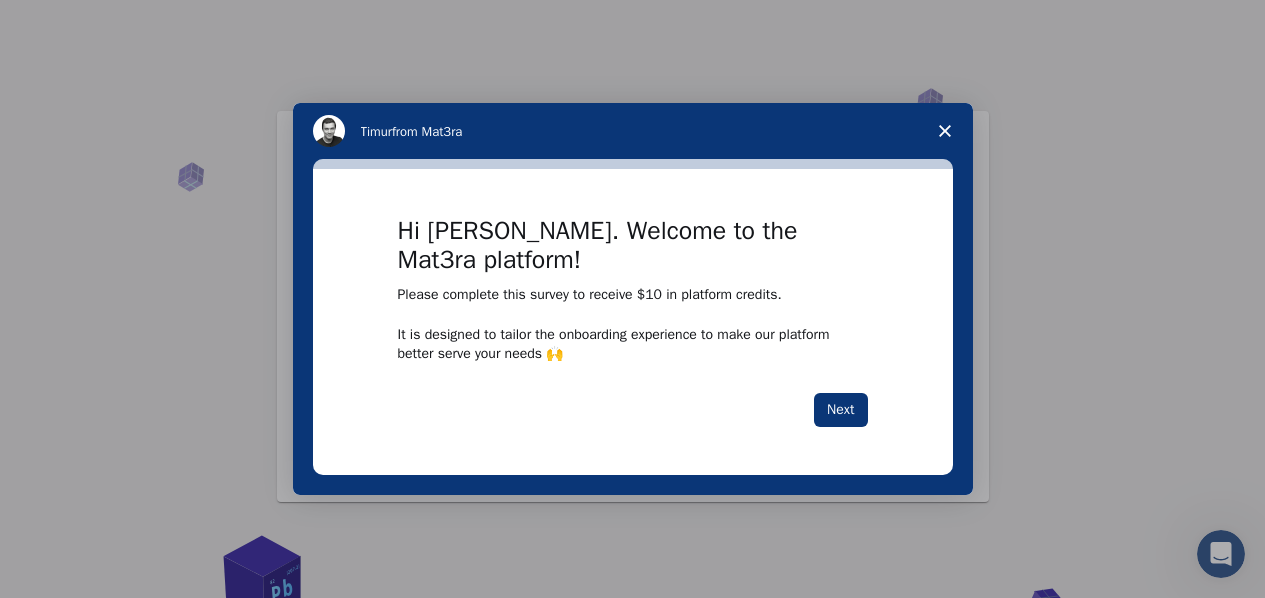 click at bounding box center (945, 131) 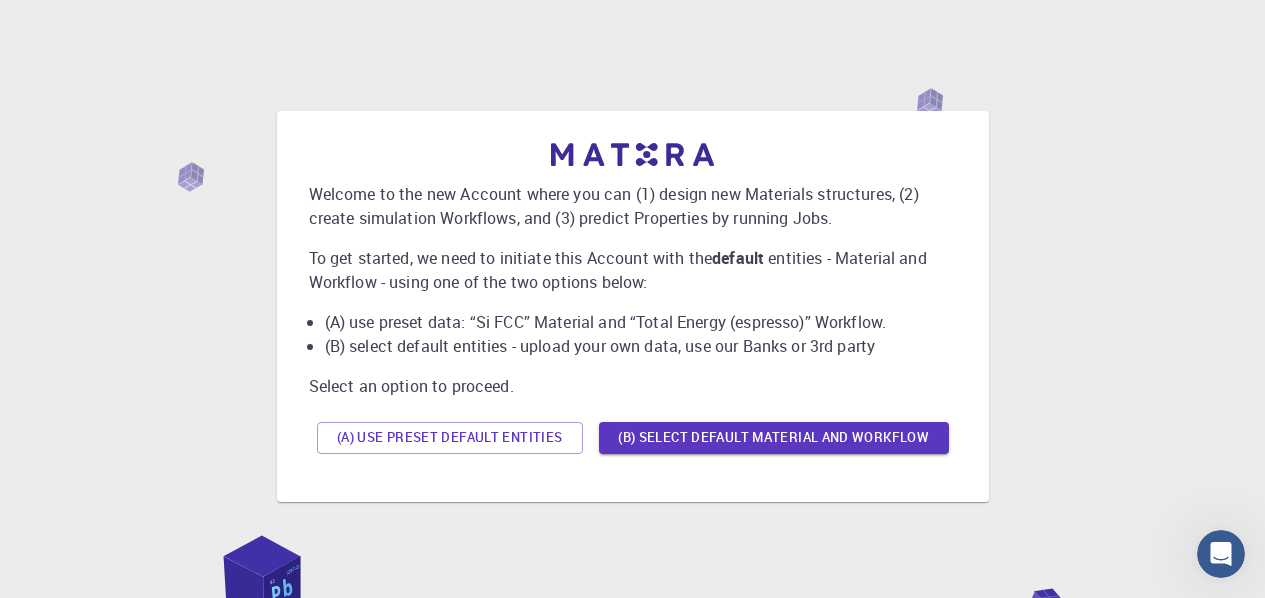 click on "Welcome to the new Account where you can (1) design new Materials structures, (2) create simulation Workflows, and (3) predict Properties by running Jobs. To get started, we need to initiate this Account with the  default   entities - Material and Workflow - using one of the two options below: (A) use preset data: “Si FCC” Material and “Total Energy (espresso)” Workflow. (B) select default entities - upload your own data, use our Banks or 3rd party Select an option to proceed. (A) Use preset default entities (B) Select default material and workflow" at bounding box center (632, 306) 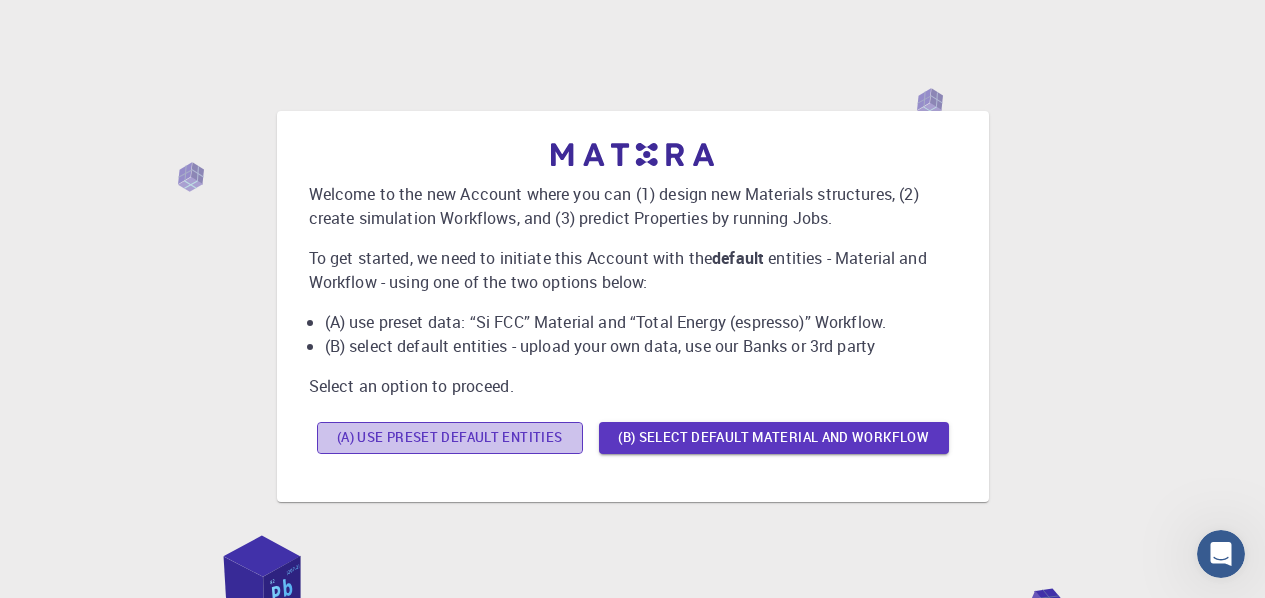 click on "(A) Use preset default entities" at bounding box center [450, 438] 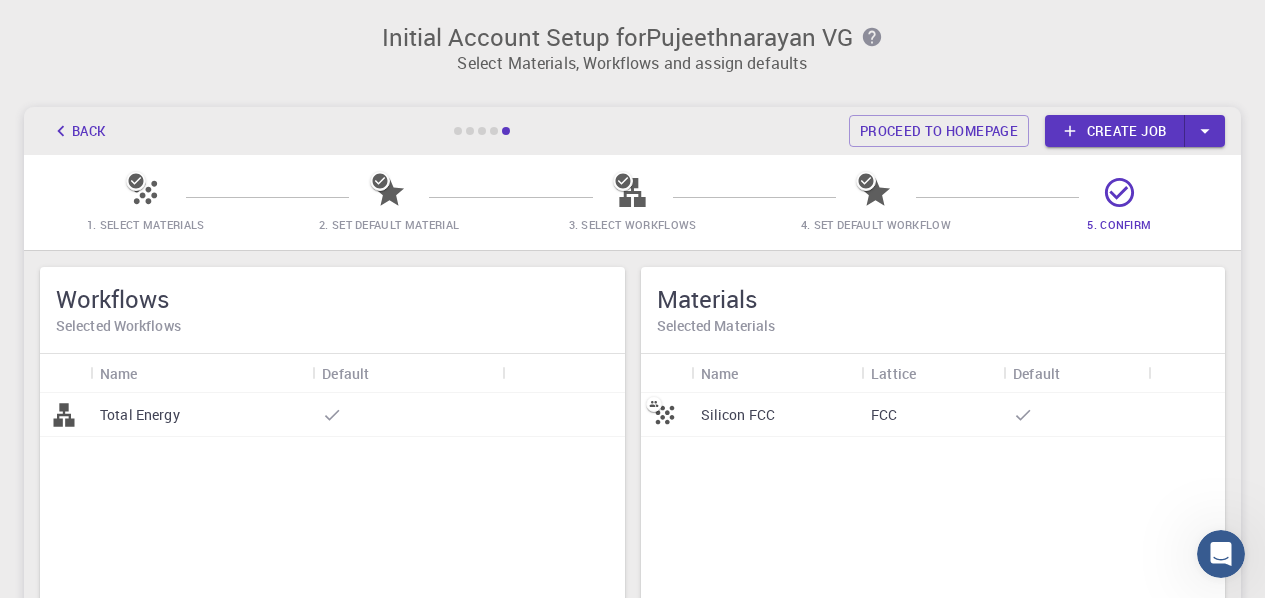 scroll, scrollTop: 0, scrollLeft: 0, axis: both 